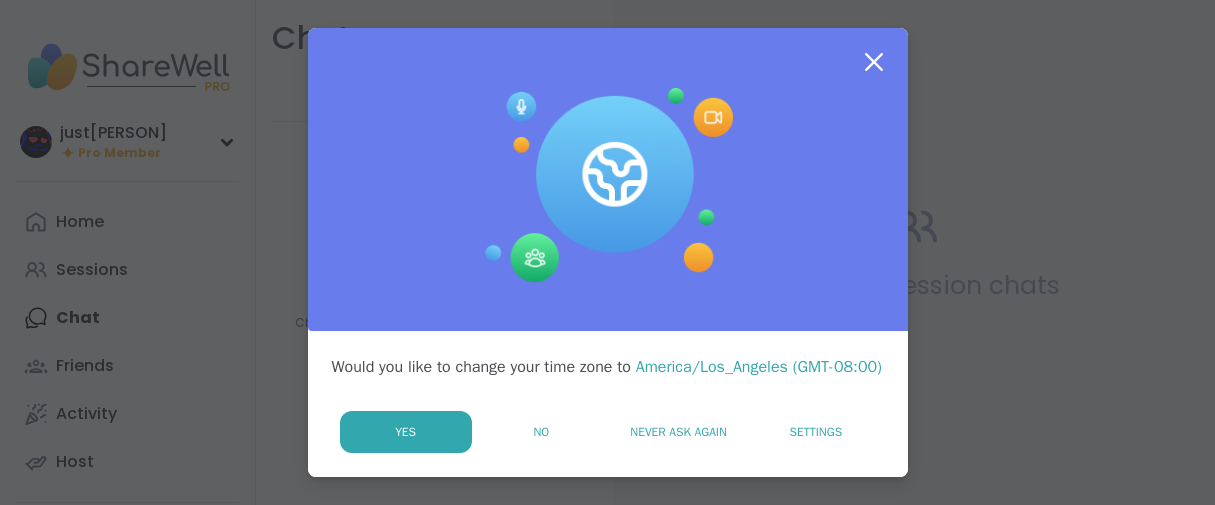 scroll, scrollTop: 0, scrollLeft: 0, axis: both 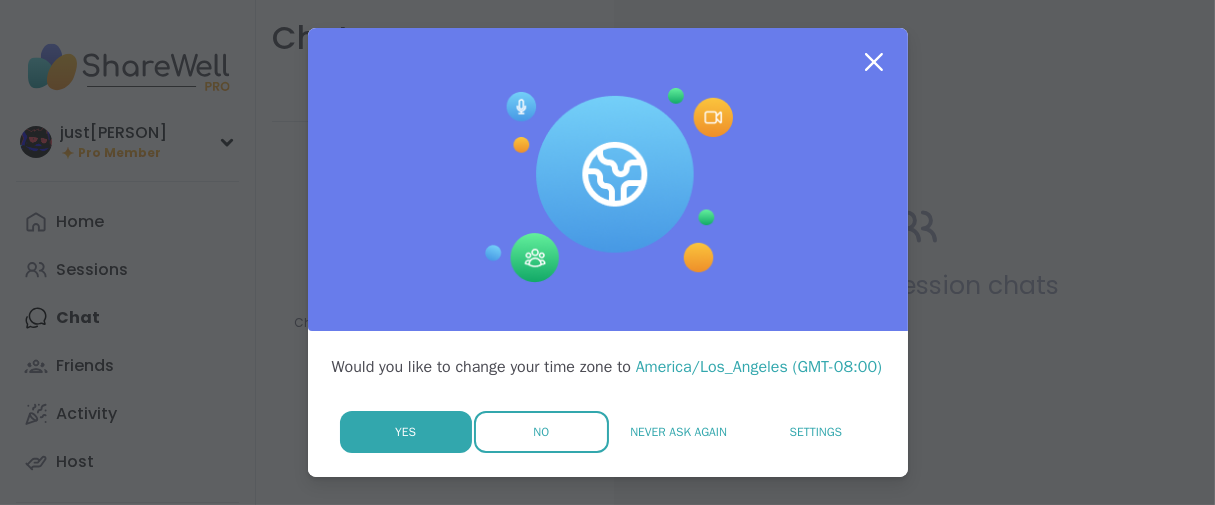 click on "No" at bounding box center [541, 432] 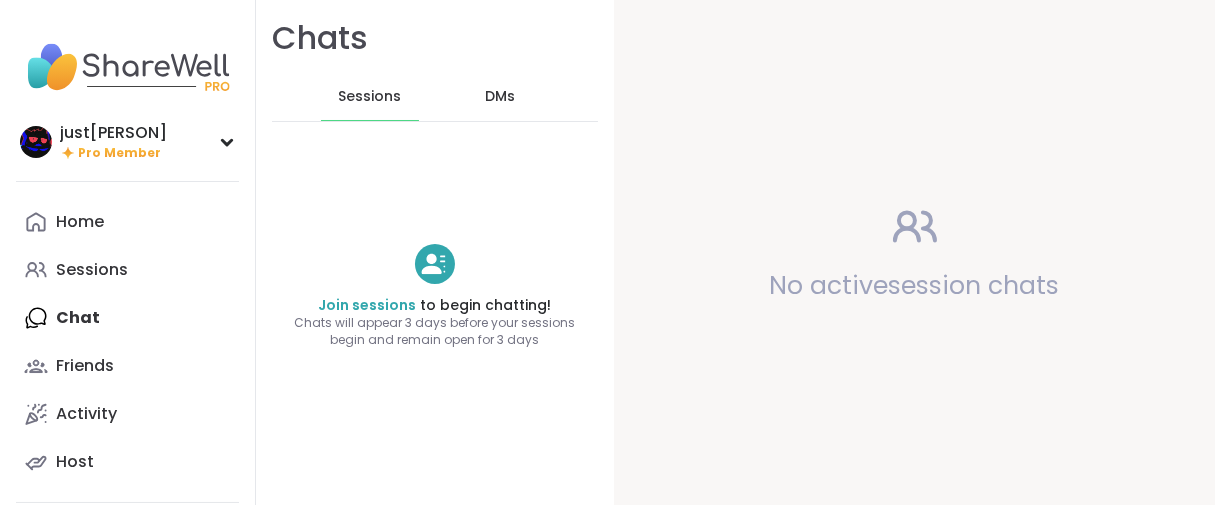 scroll, scrollTop: 0, scrollLeft: 0, axis: both 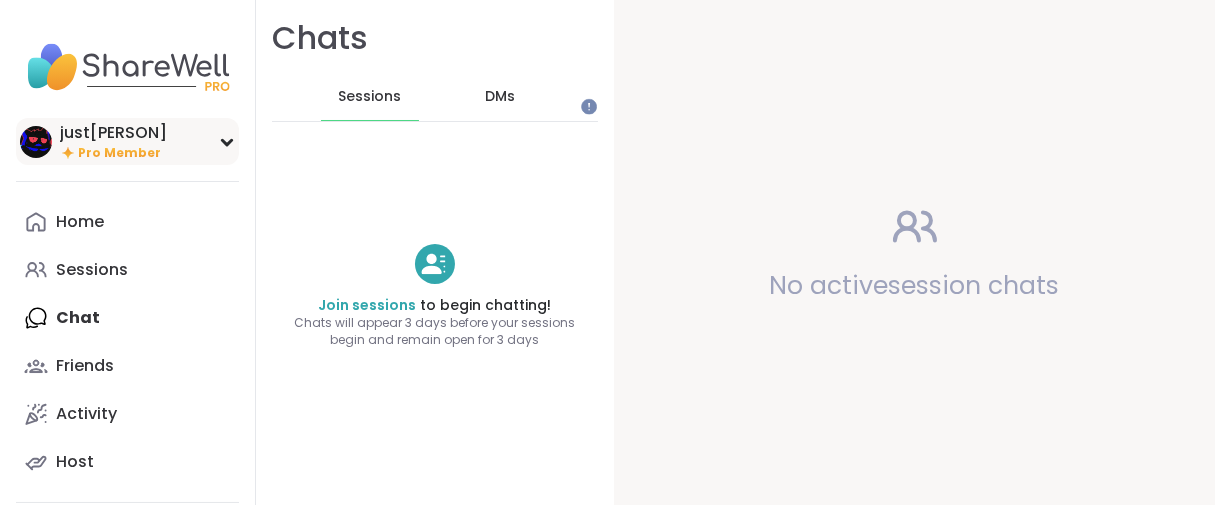click on "Pro Member" at bounding box center [119, 153] 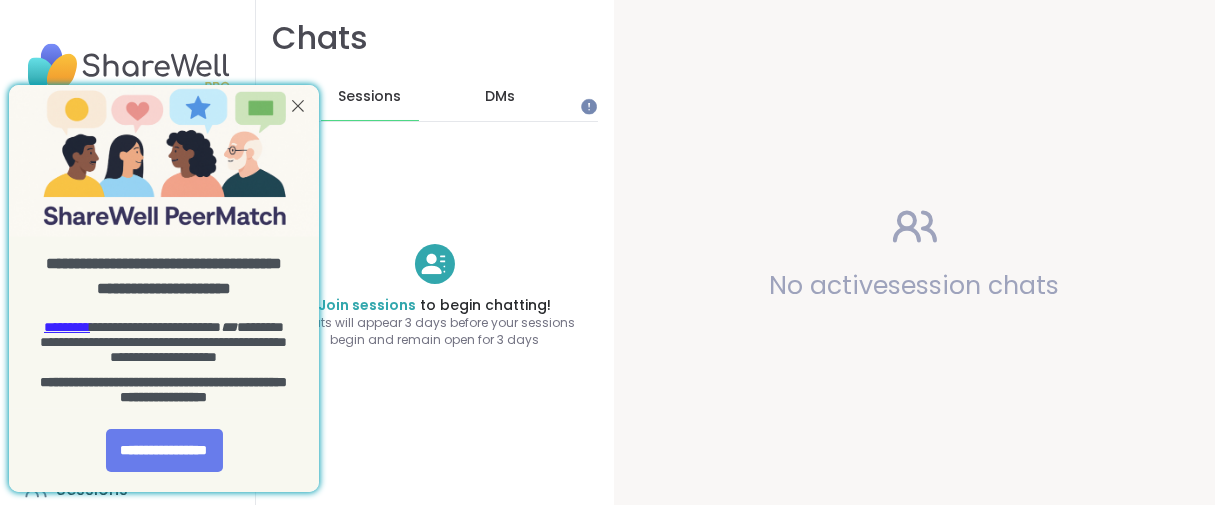 click on "**********" 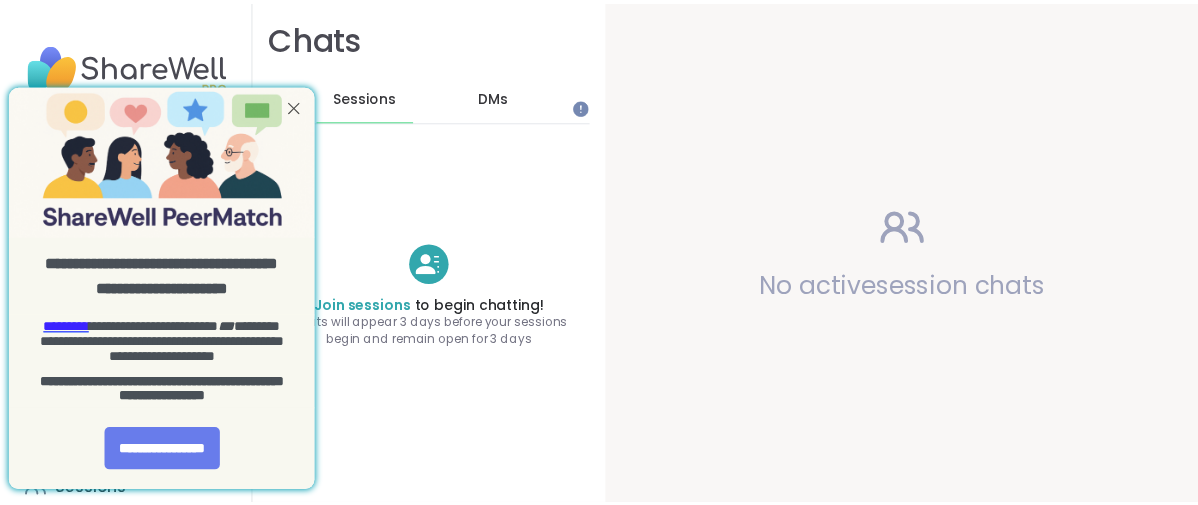 scroll, scrollTop: 0, scrollLeft: 0, axis: both 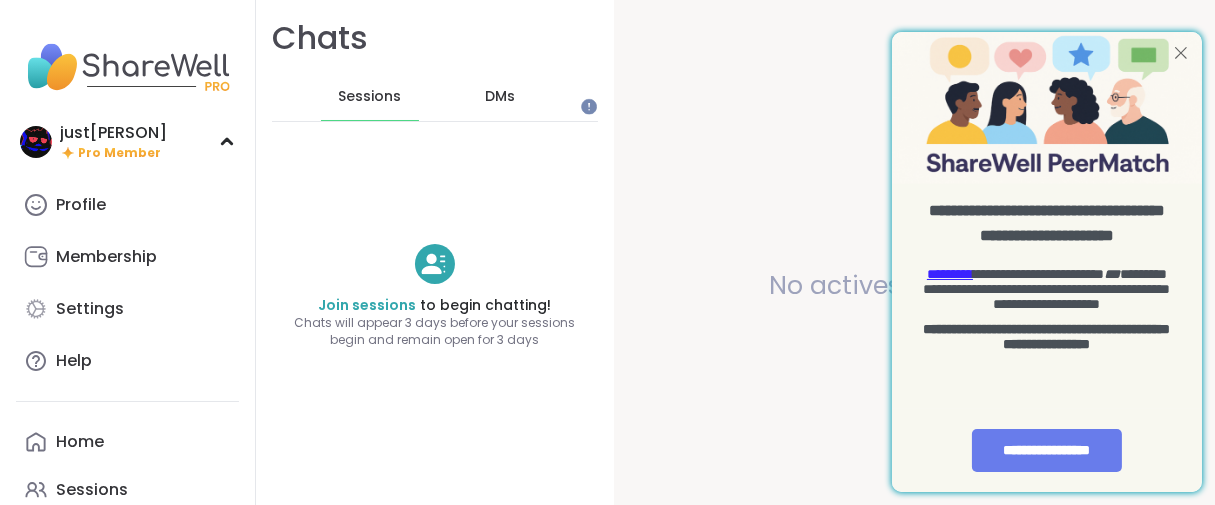 click at bounding box center [1180, 53] 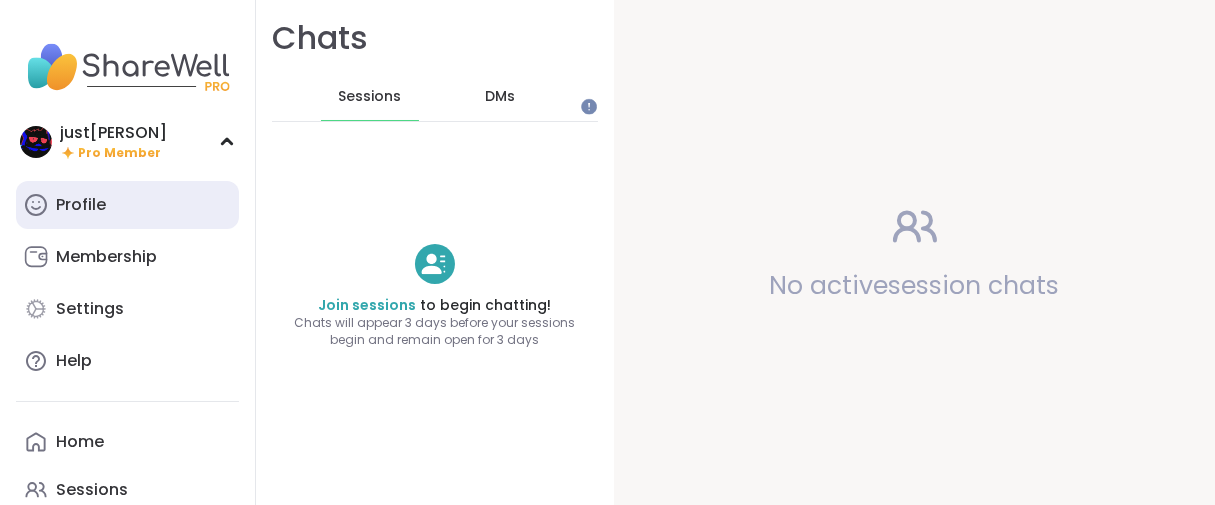 click on "Profile" at bounding box center (81, 205) 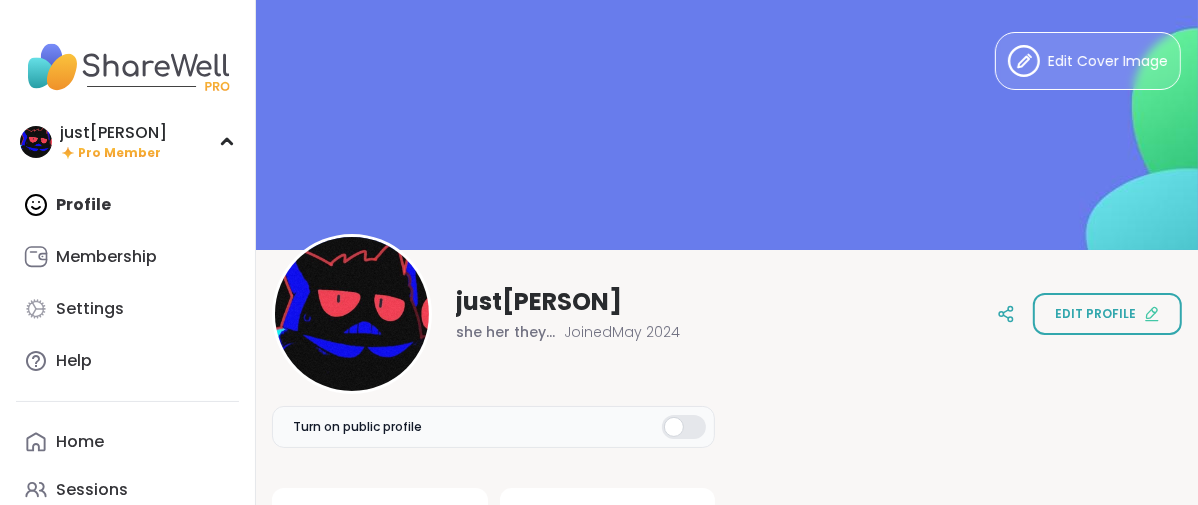 scroll, scrollTop: 0, scrollLeft: 0, axis: both 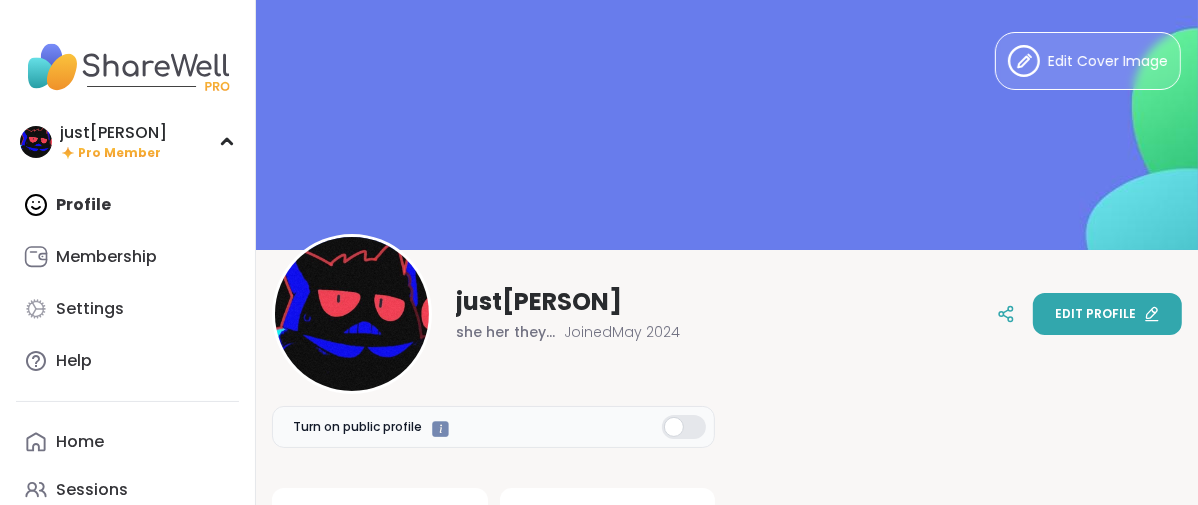 click on "Edit profile" at bounding box center (1095, 314) 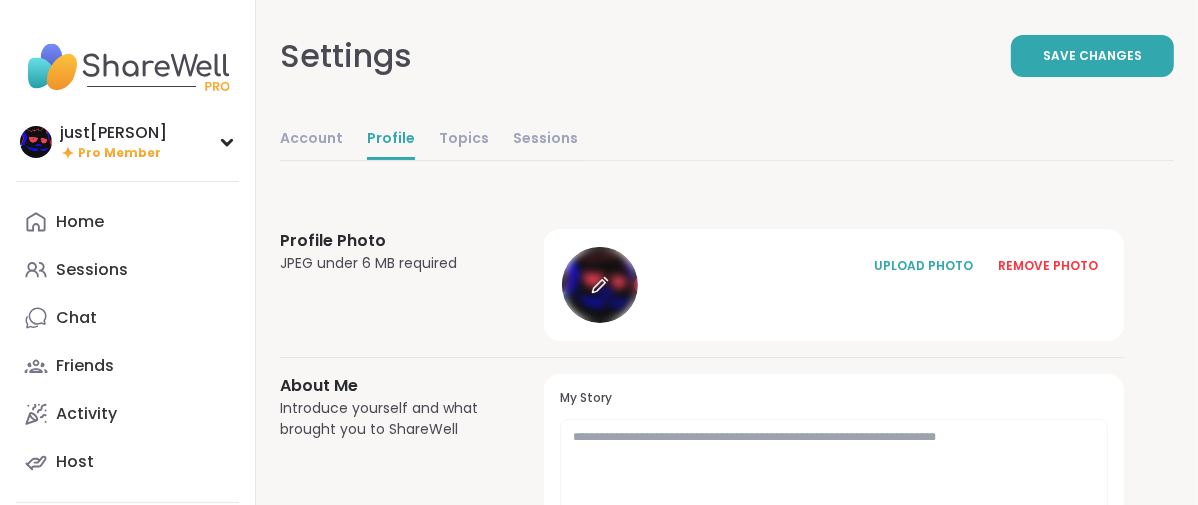 click 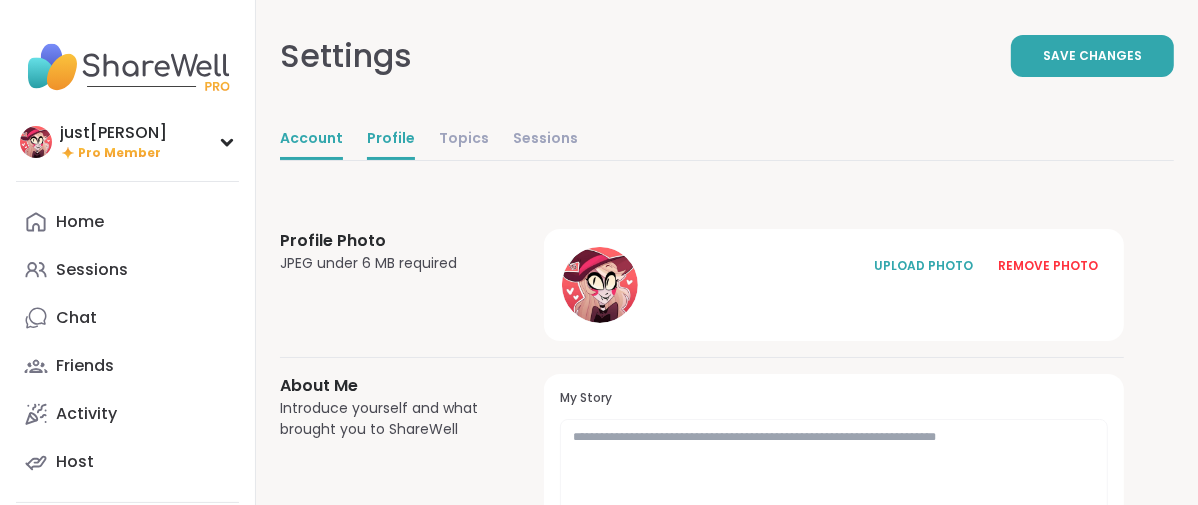 click on "Account" at bounding box center [311, 140] 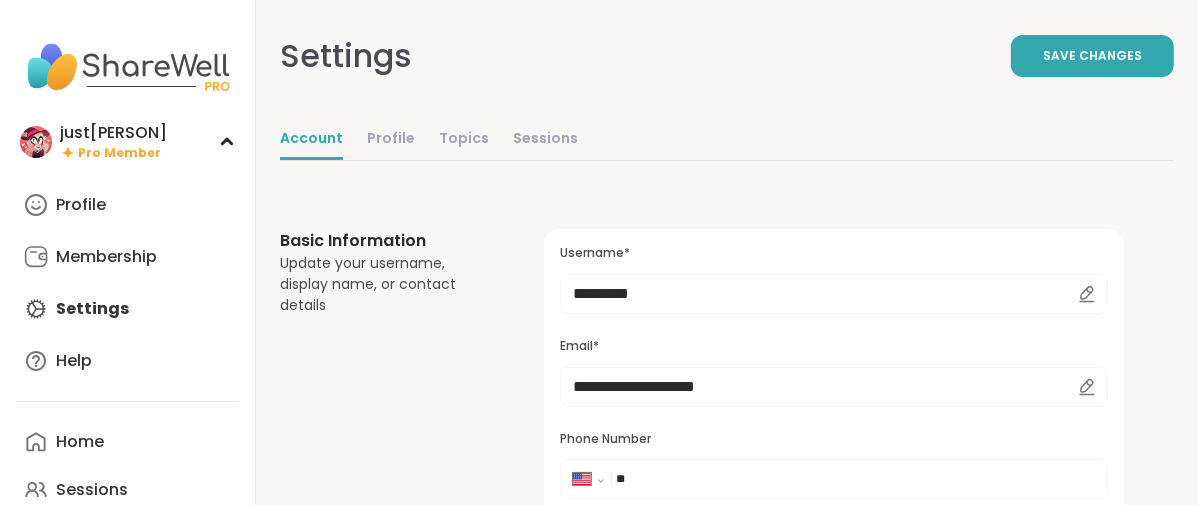 scroll, scrollTop: 0, scrollLeft: 0, axis: both 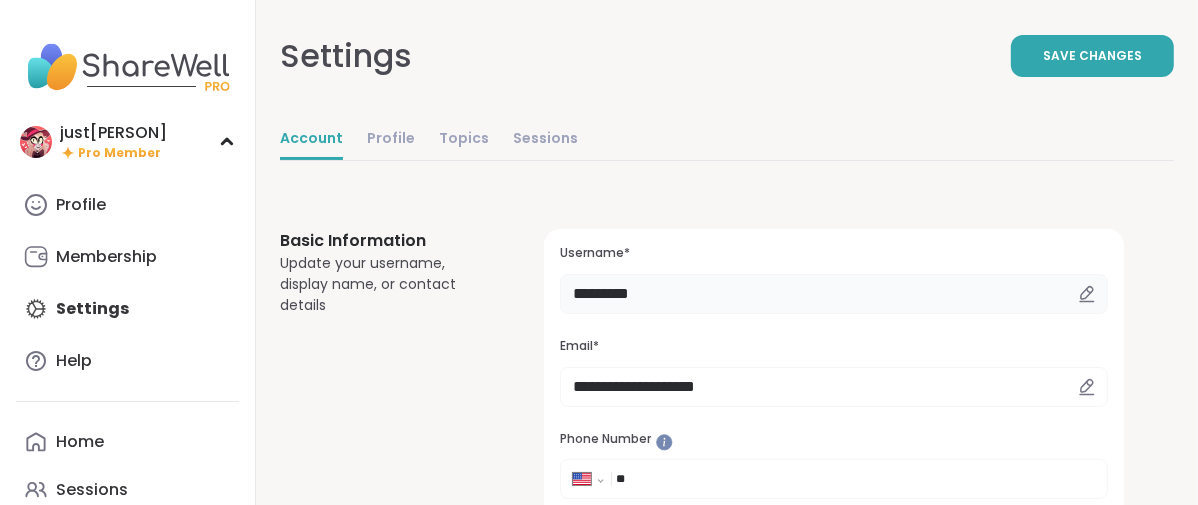 click on "*********" at bounding box center [834, 294] 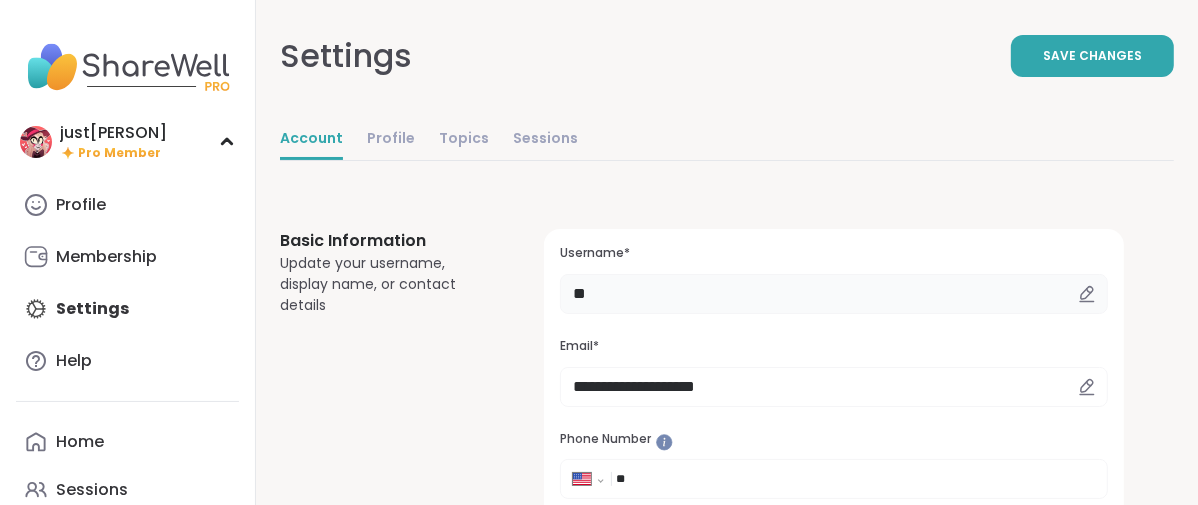 type on "*" 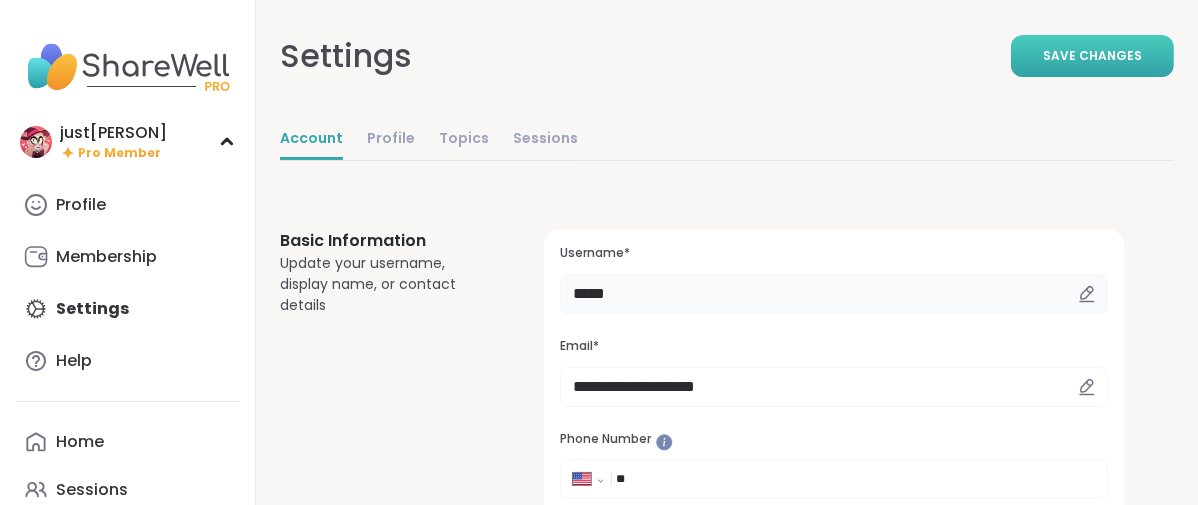 type on "*****" 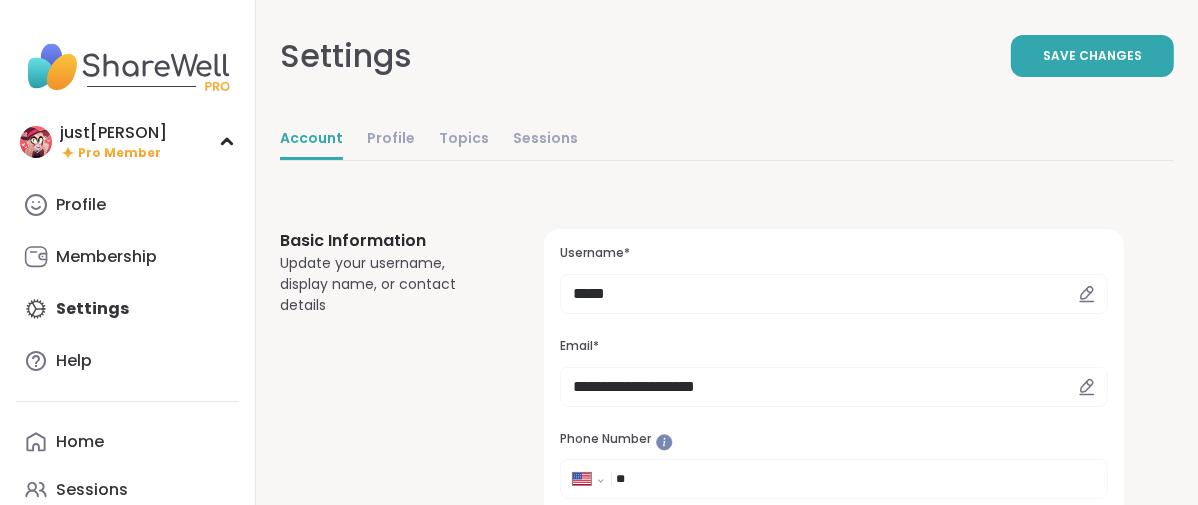 click on "Save Changes" at bounding box center [1092, 56] 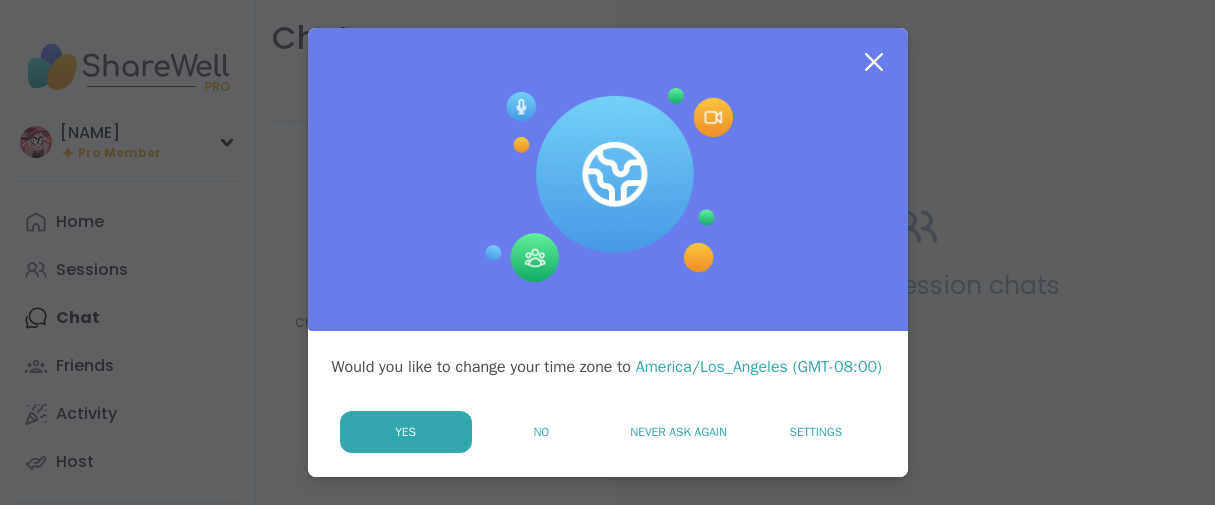 scroll, scrollTop: 0, scrollLeft: 0, axis: both 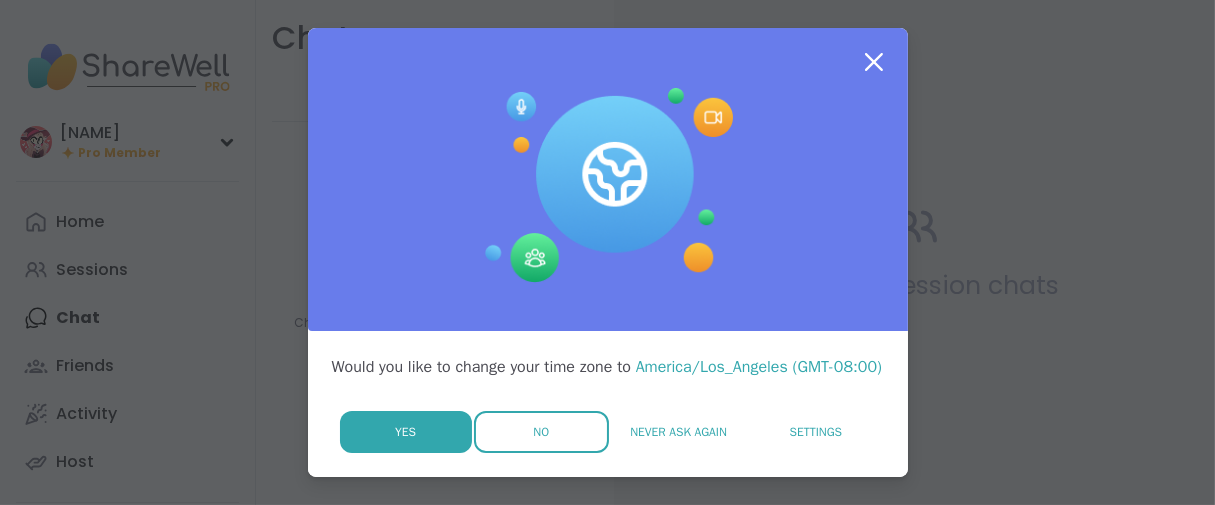 click on "No" at bounding box center (541, 432) 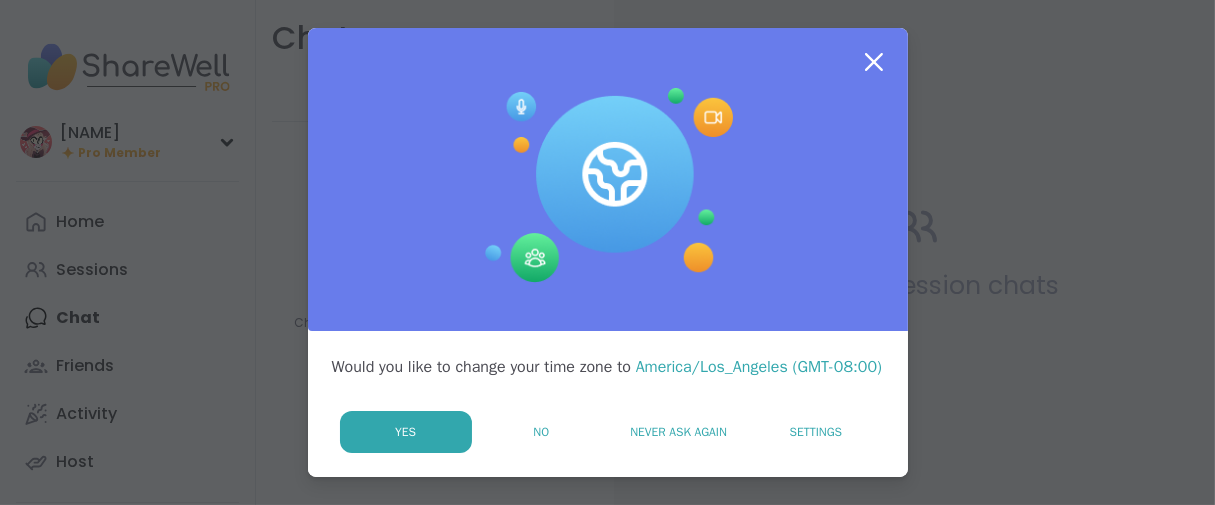scroll, scrollTop: 0, scrollLeft: 0, axis: both 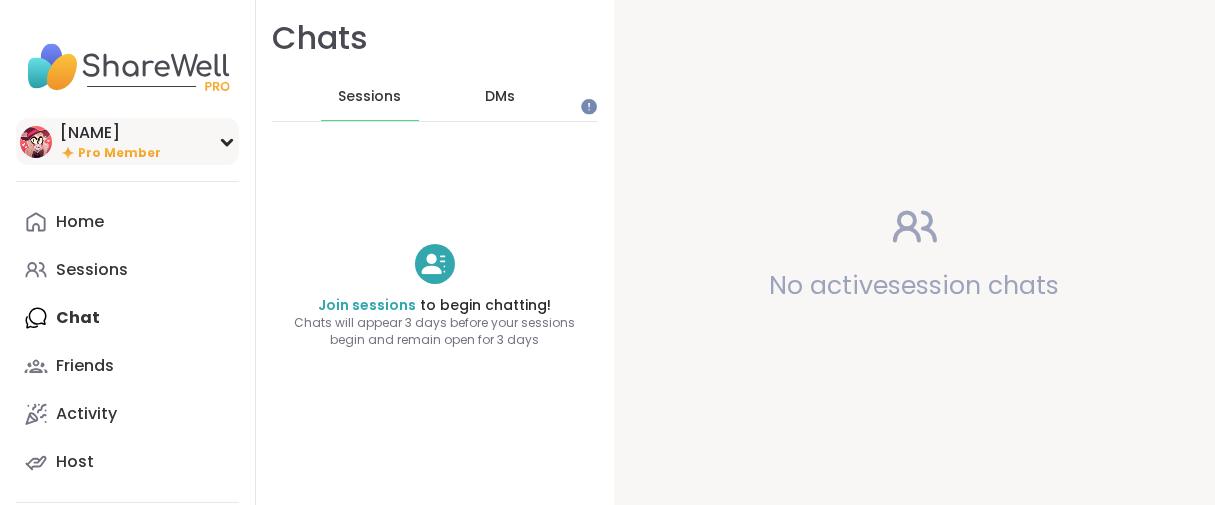 click on "Pro Member" at bounding box center [119, 153] 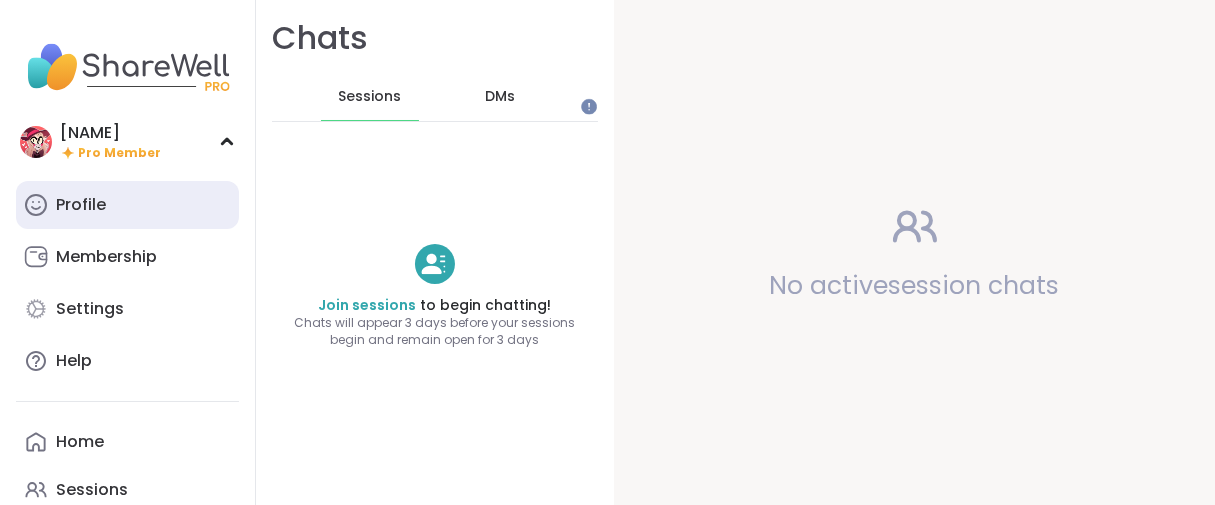 click on "Profile" at bounding box center [81, 205] 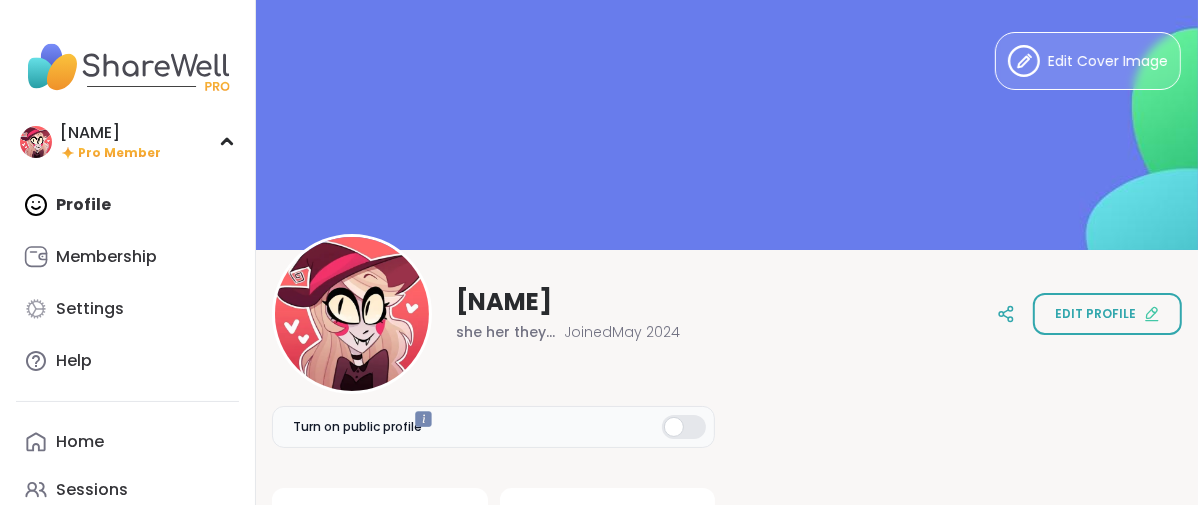 scroll, scrollTop: 0, scrollLeft: 0, axis: both 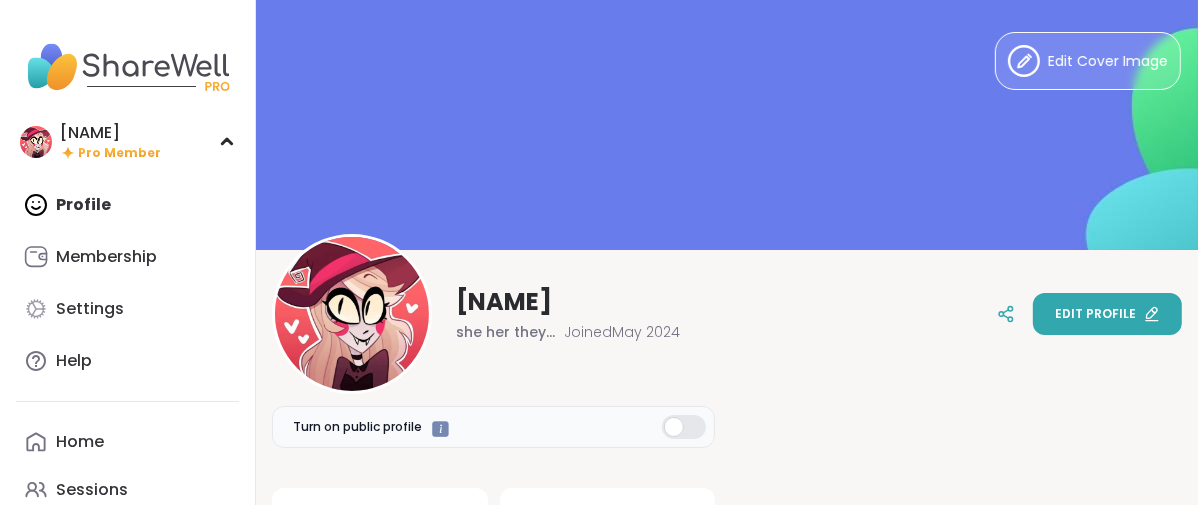 click on "Edit profile" at bounding box center (1107, 314) 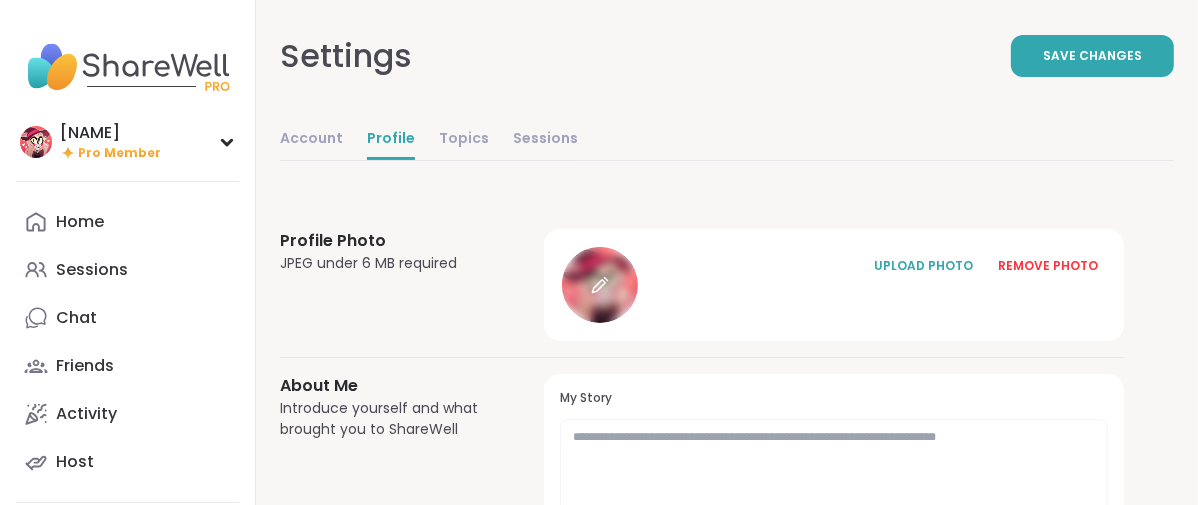 click at bounding box center [600, 285] 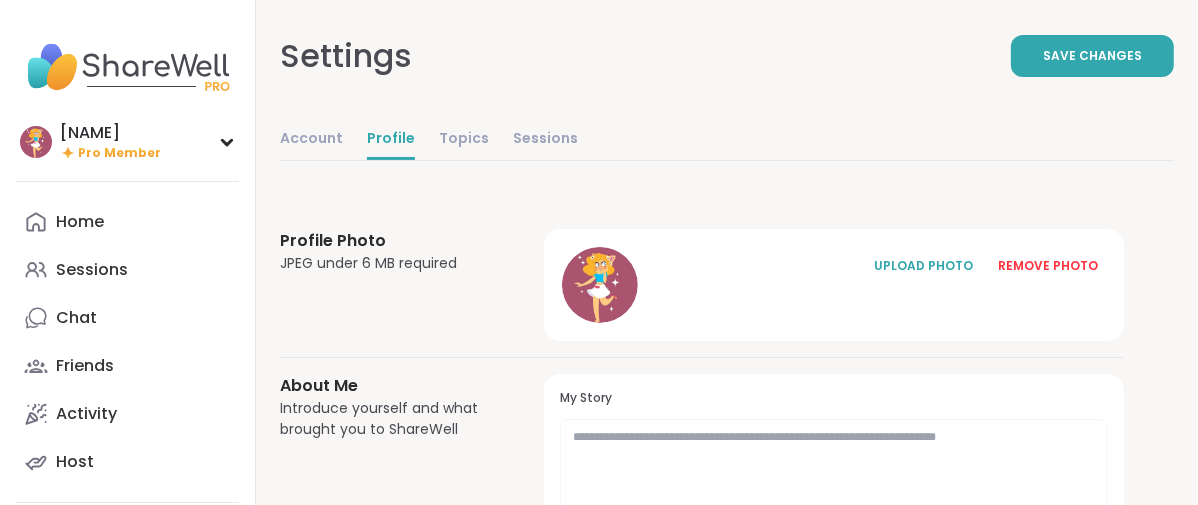 click on "Account" at bounding box center [311, 140] 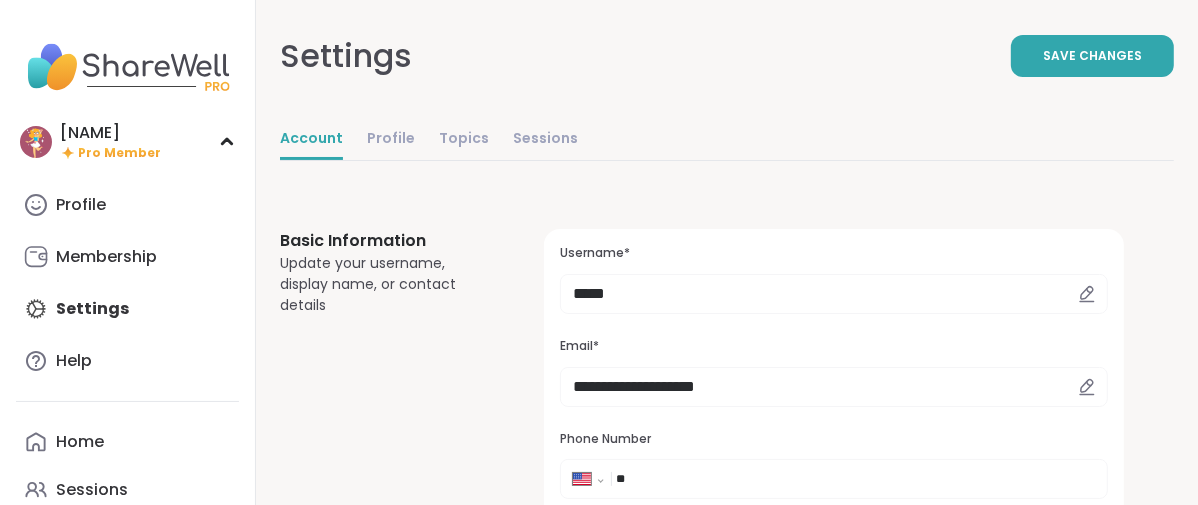 scroll, scrollTop: 0, scrollLeft: 0, axis: both 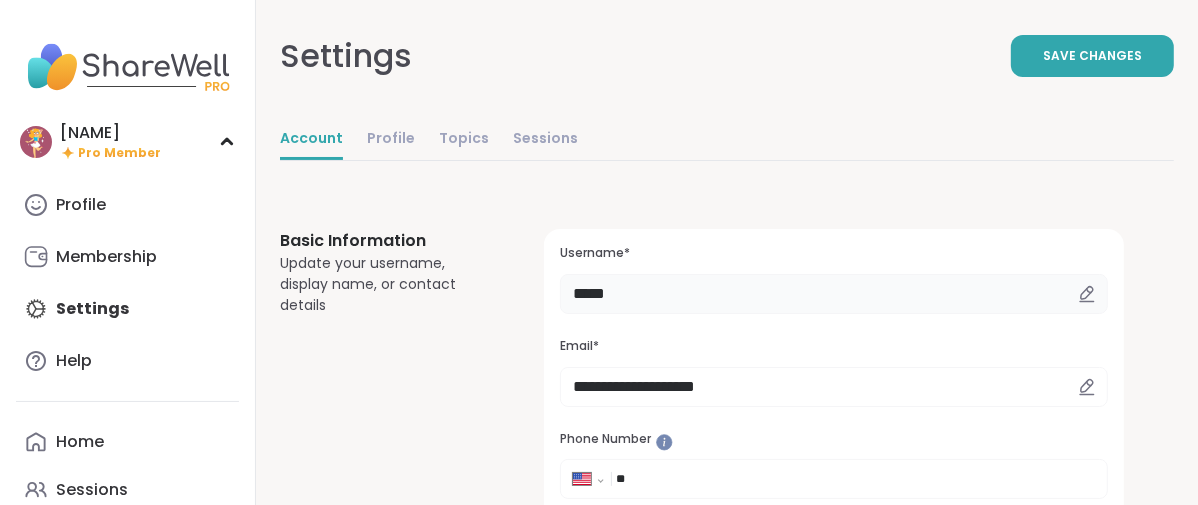 click on "*****" at bounding box center (834, 294) 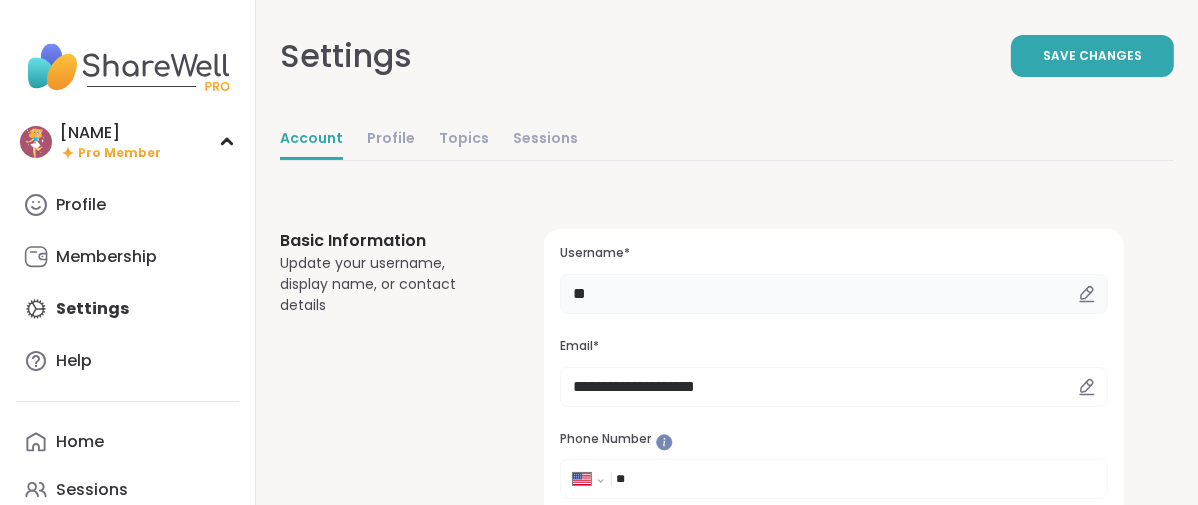 type on "*" 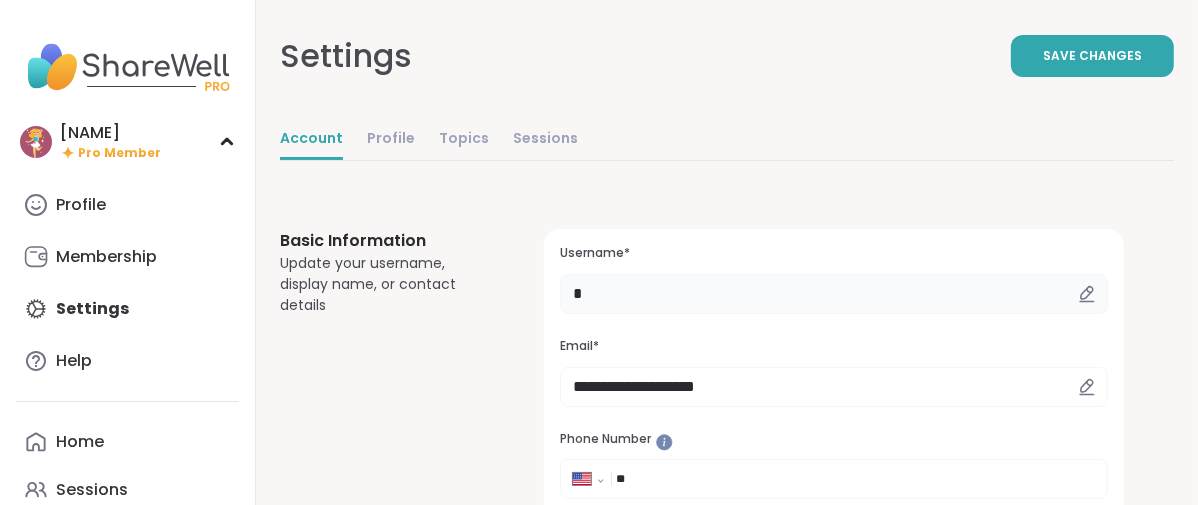 type on "******" 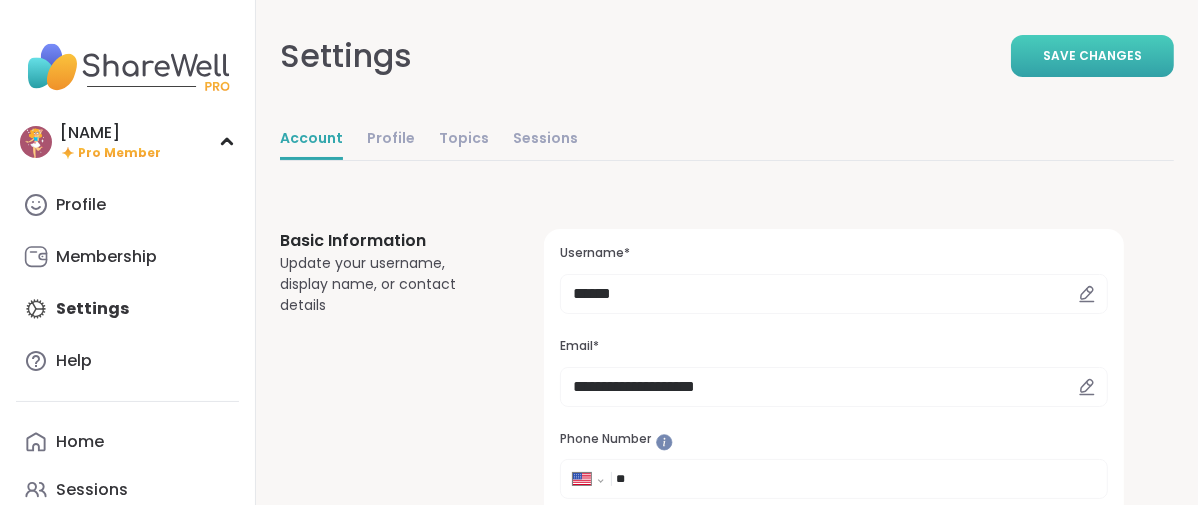 click on "Save Changes" at bounding box center [1092, 56] 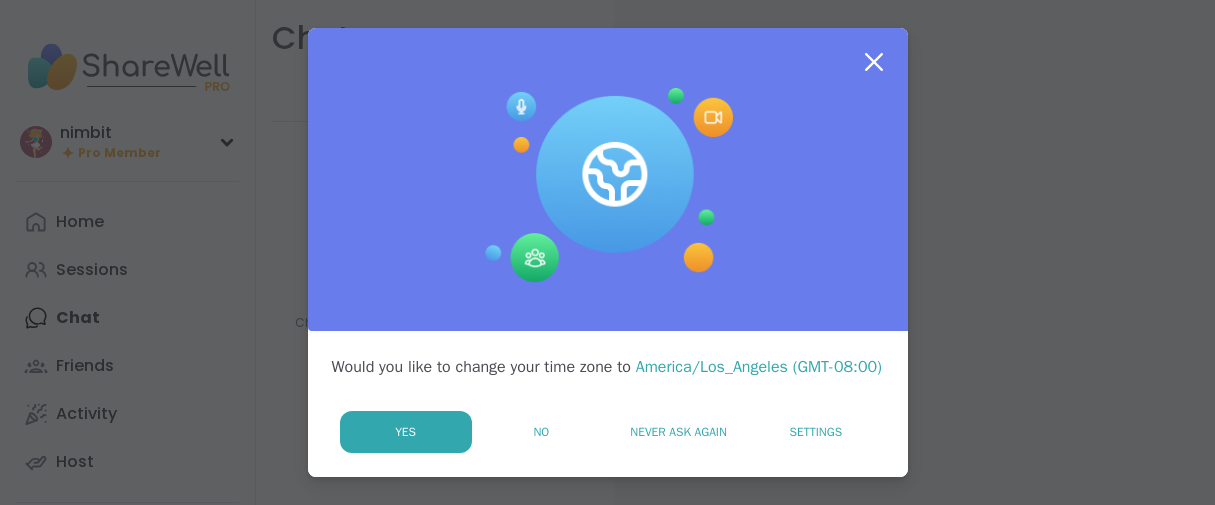 scroll, scrollTop: 0, scrollLeft: 0, axis: both 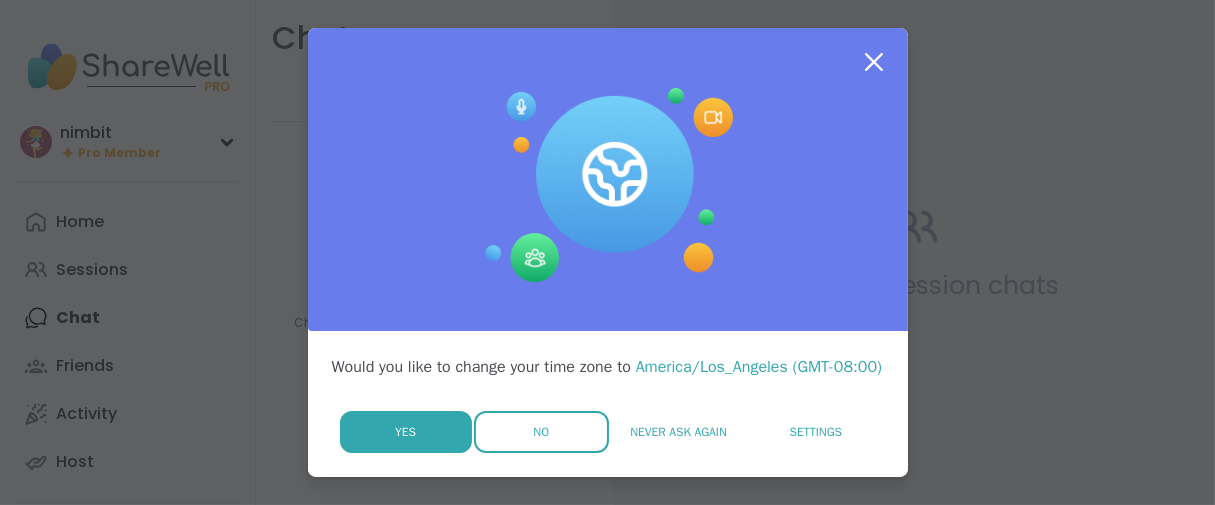 click on "No" at bounding box center [541, 432] 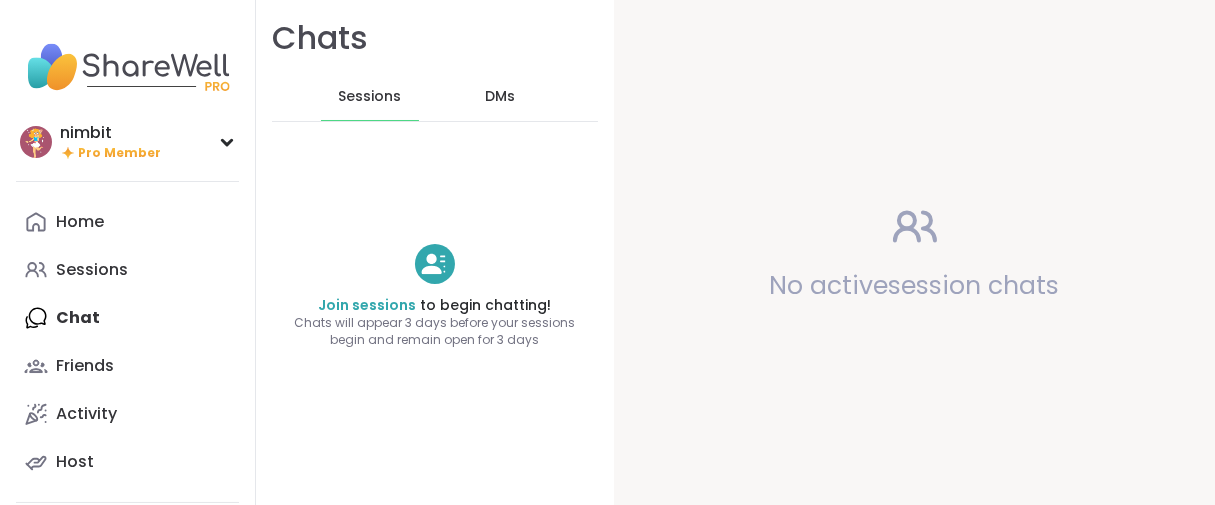 scroll, scrollTop: 0, scrollLeft: 0, axis: both 